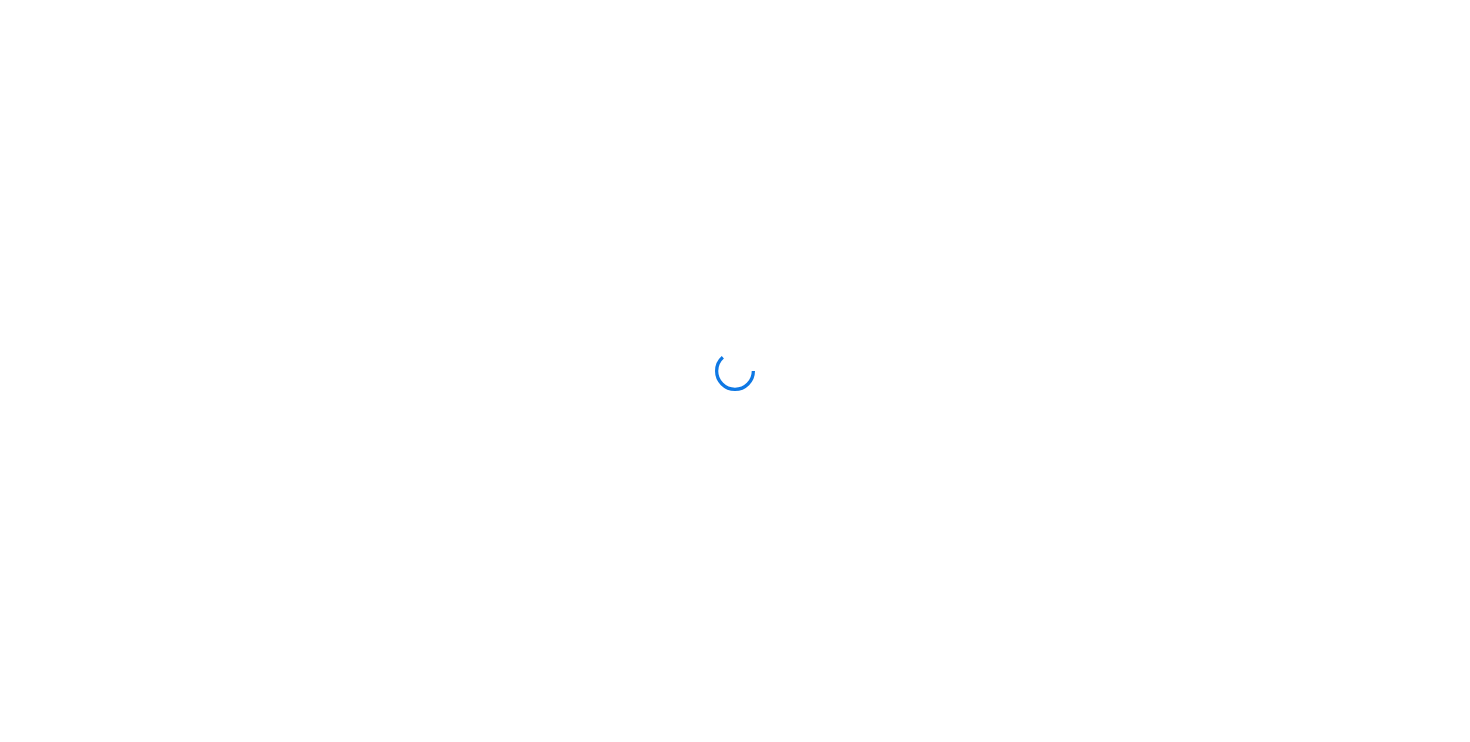 scroll, scrollTop: 0, scrollLeft: 0, axis: both 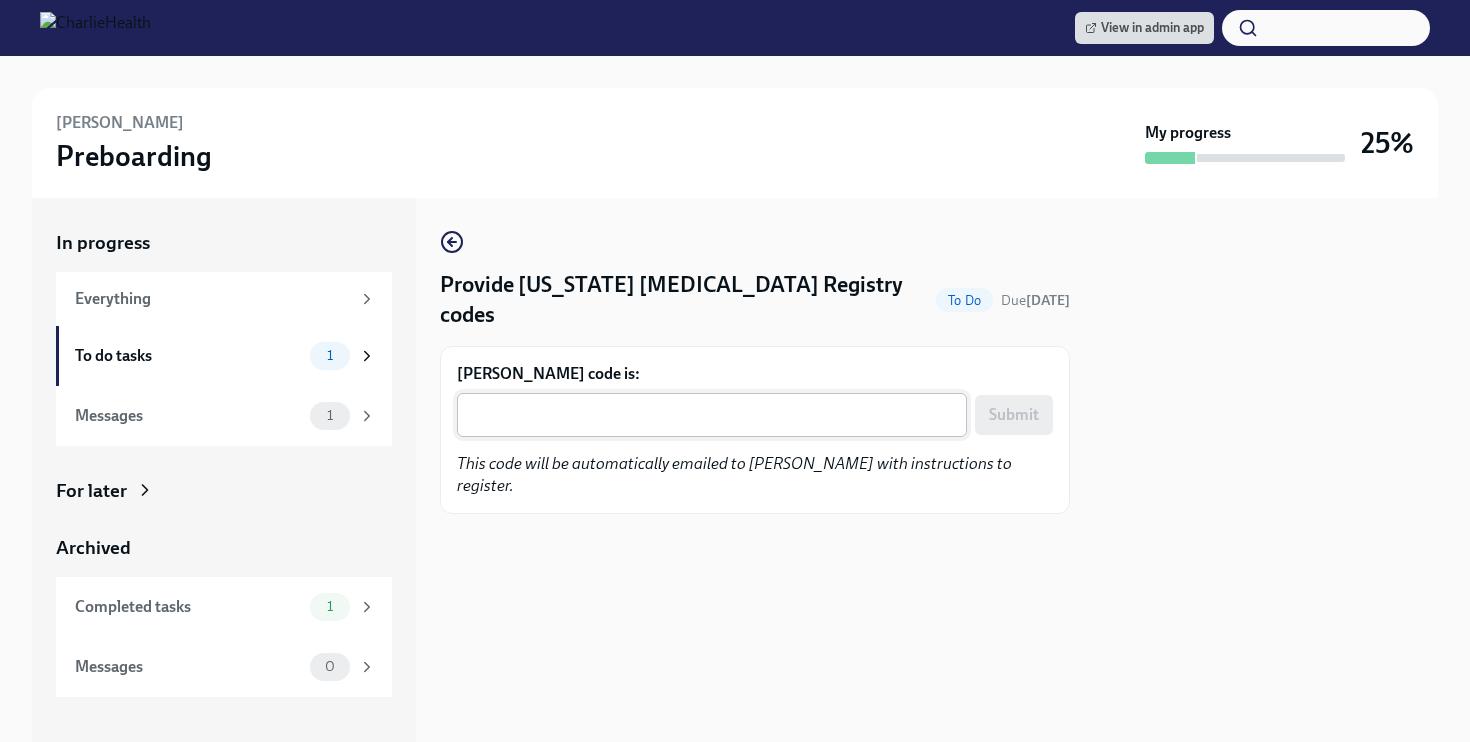 click on "Michelle Garris's code is:" at bounding box center [712, 415] 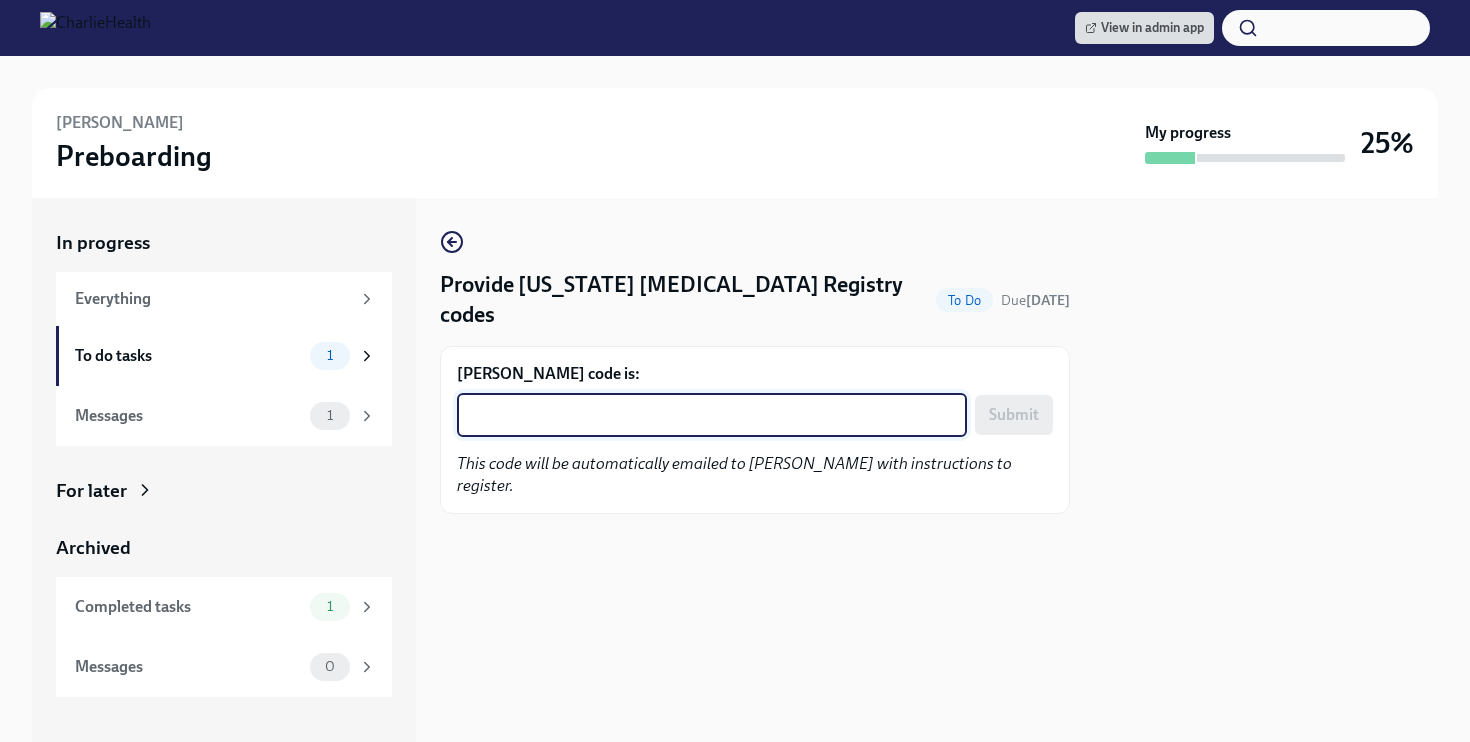 paste on "JFSQS781Z9SZ" 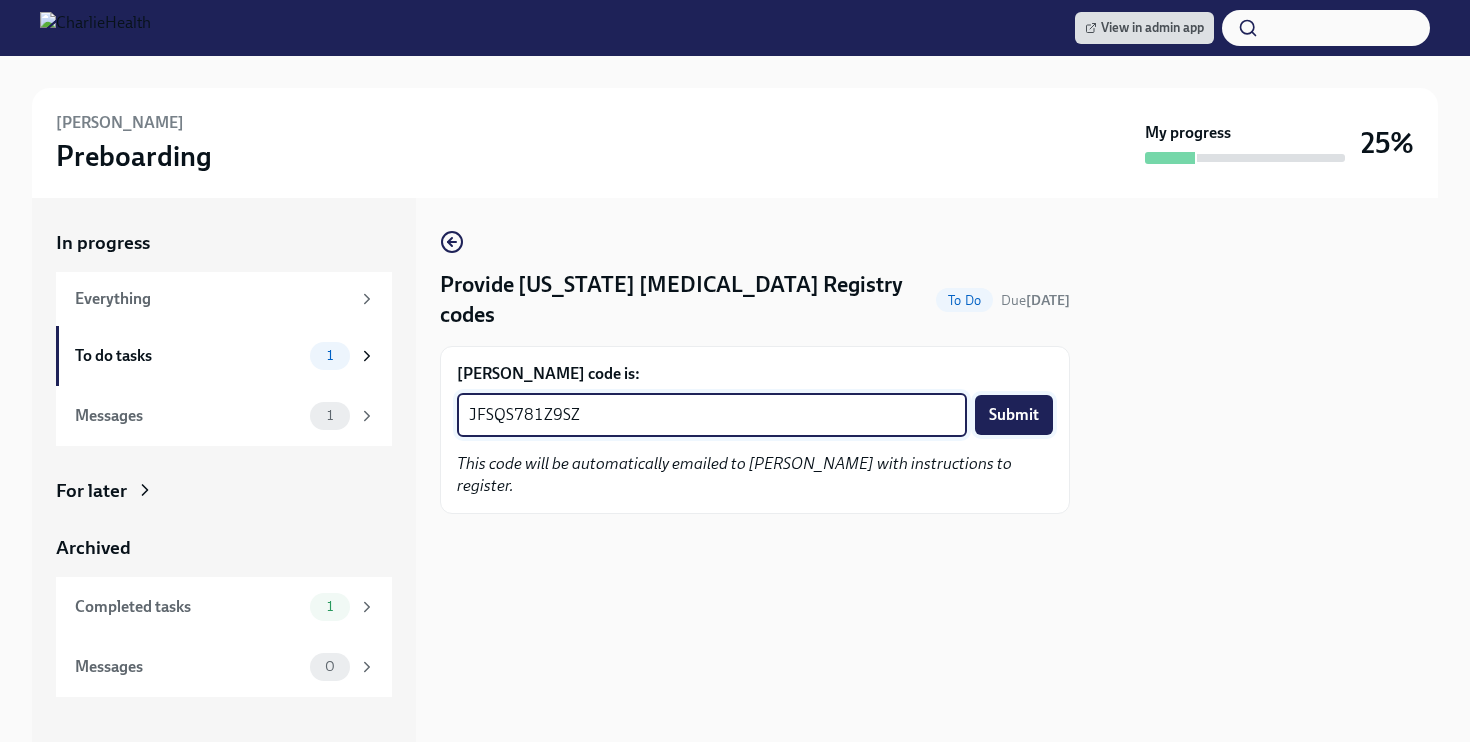 type on "JFSQS781Z9SZ" 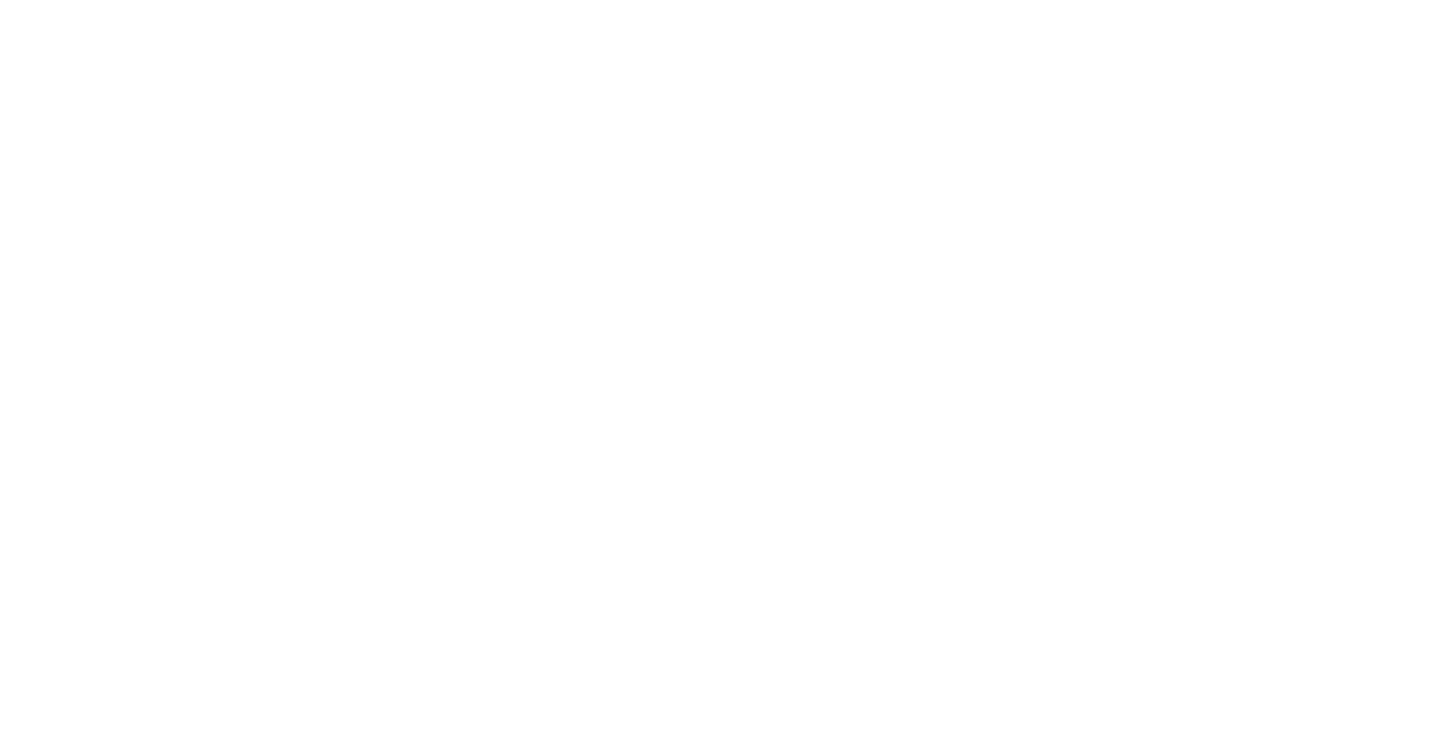 scroll, scrollTop: 0, scrollLeft: 0, axis: both 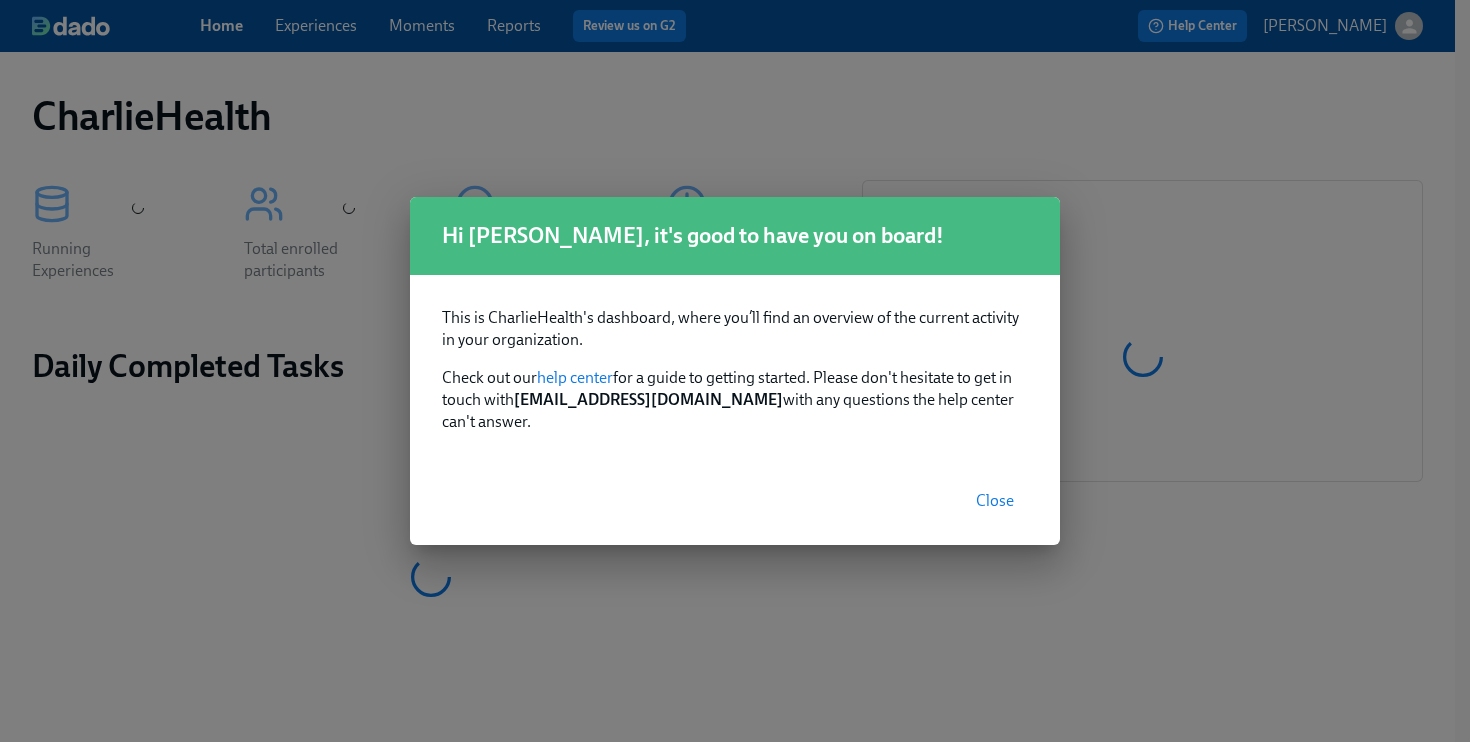 click on "Close" at bounding box center [995, 501] 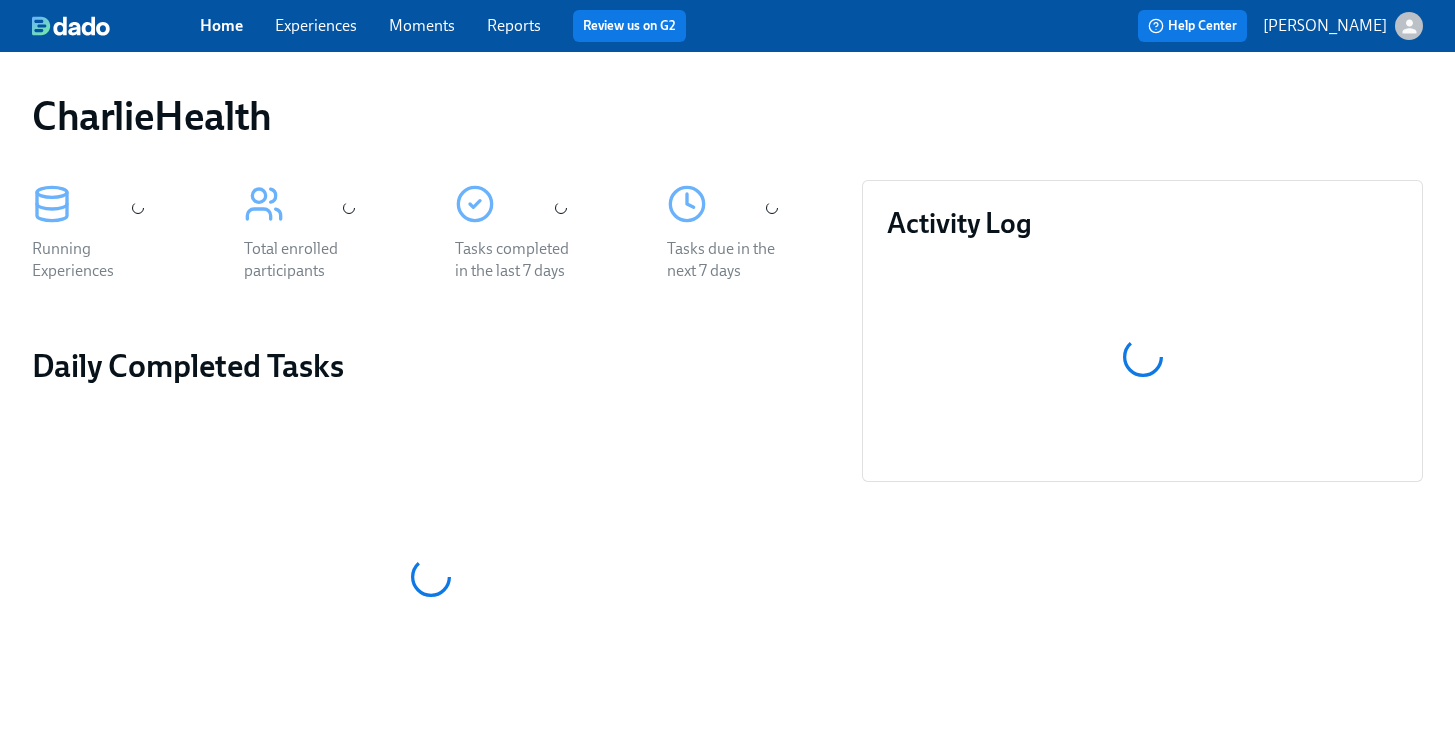 click on "Experiences" at bounding box center (316, 25) 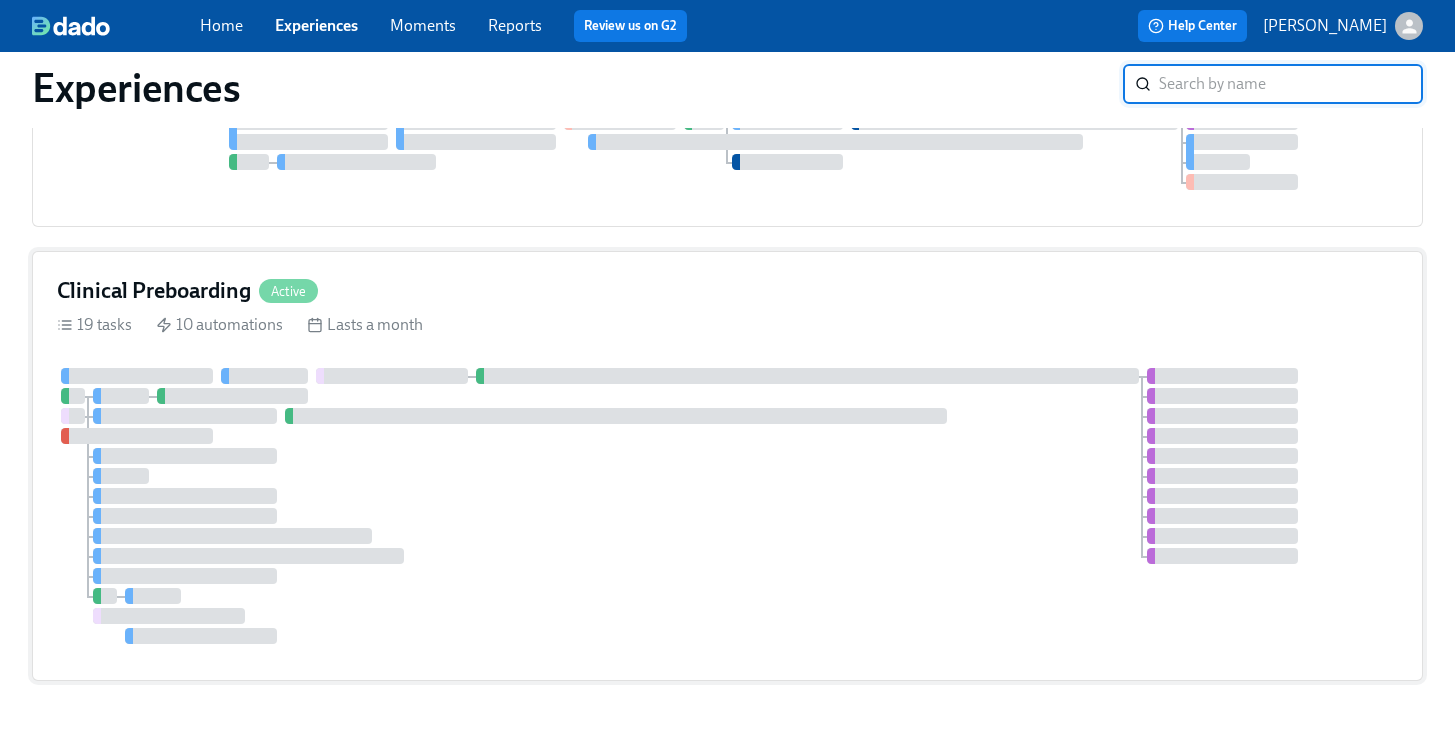 scroll, scrollTop: 1194, scrollLeft: 0, axis: vertical 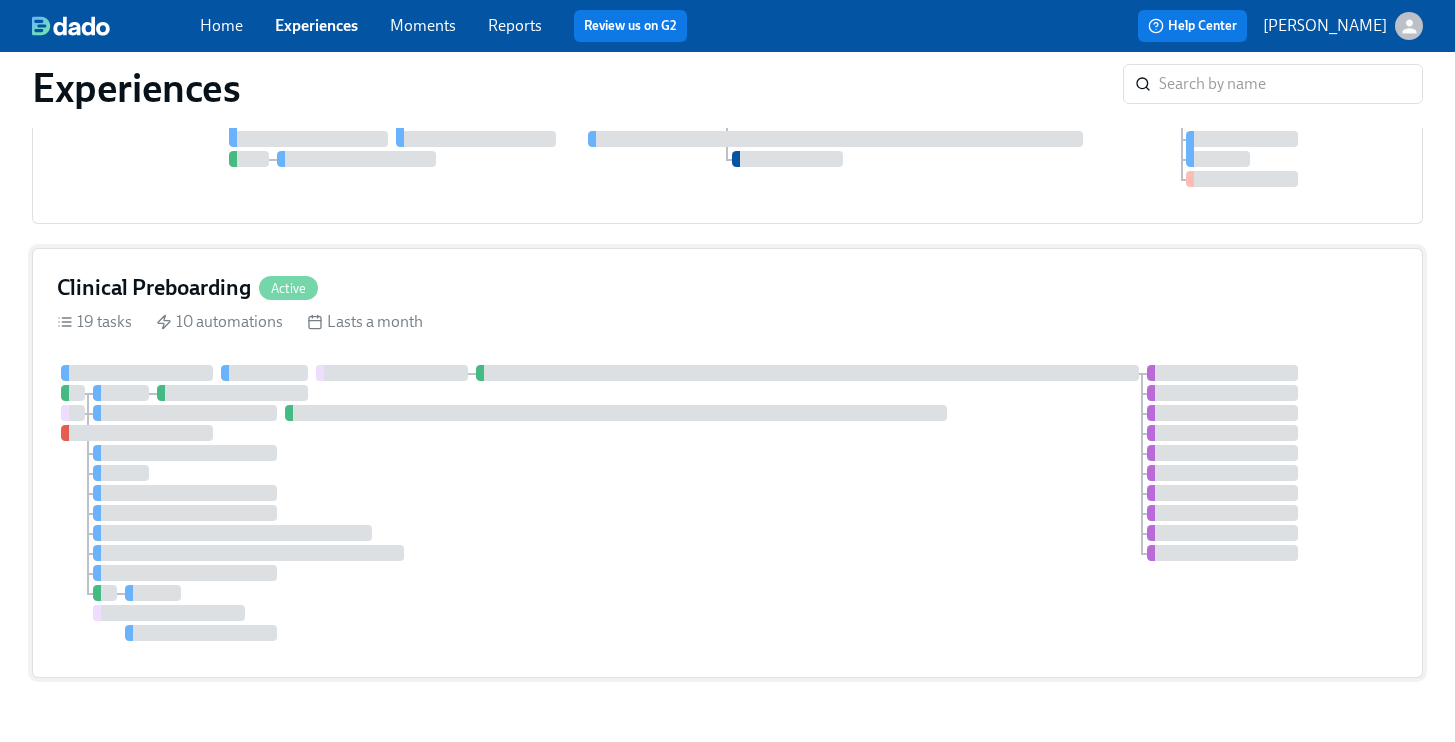 click at bounding box center (807, 373) 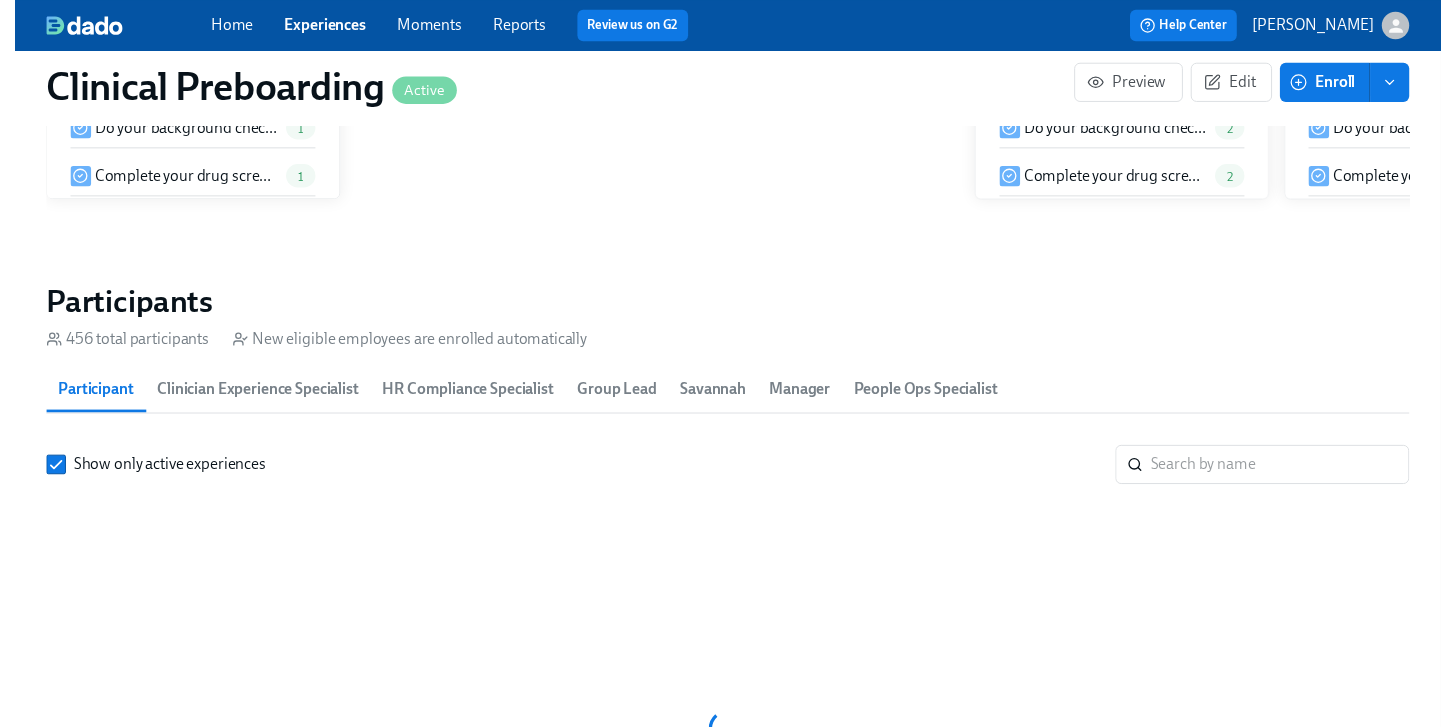 scroll, scrollTop: 2115, scrollLeft: 0, axis: vertical 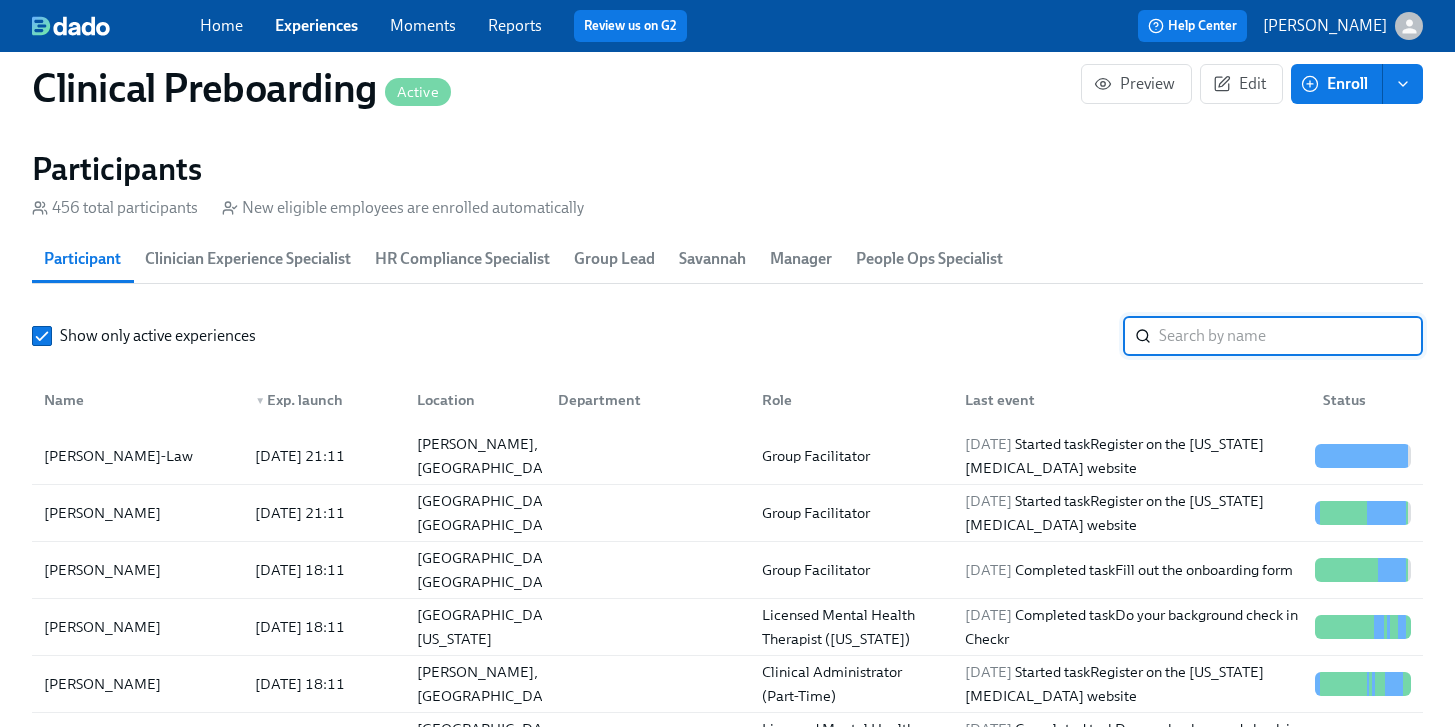 click at bounding box center [1291, 336] 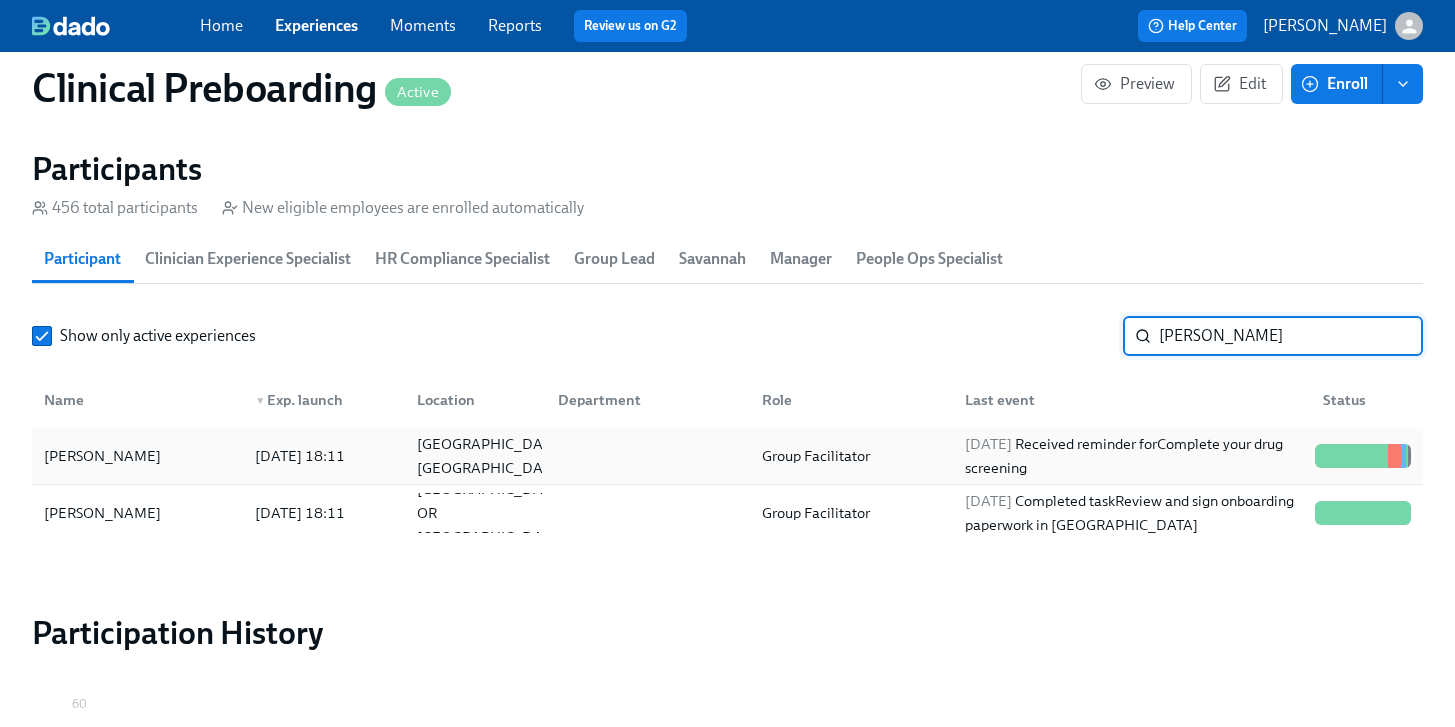 type on "carla" 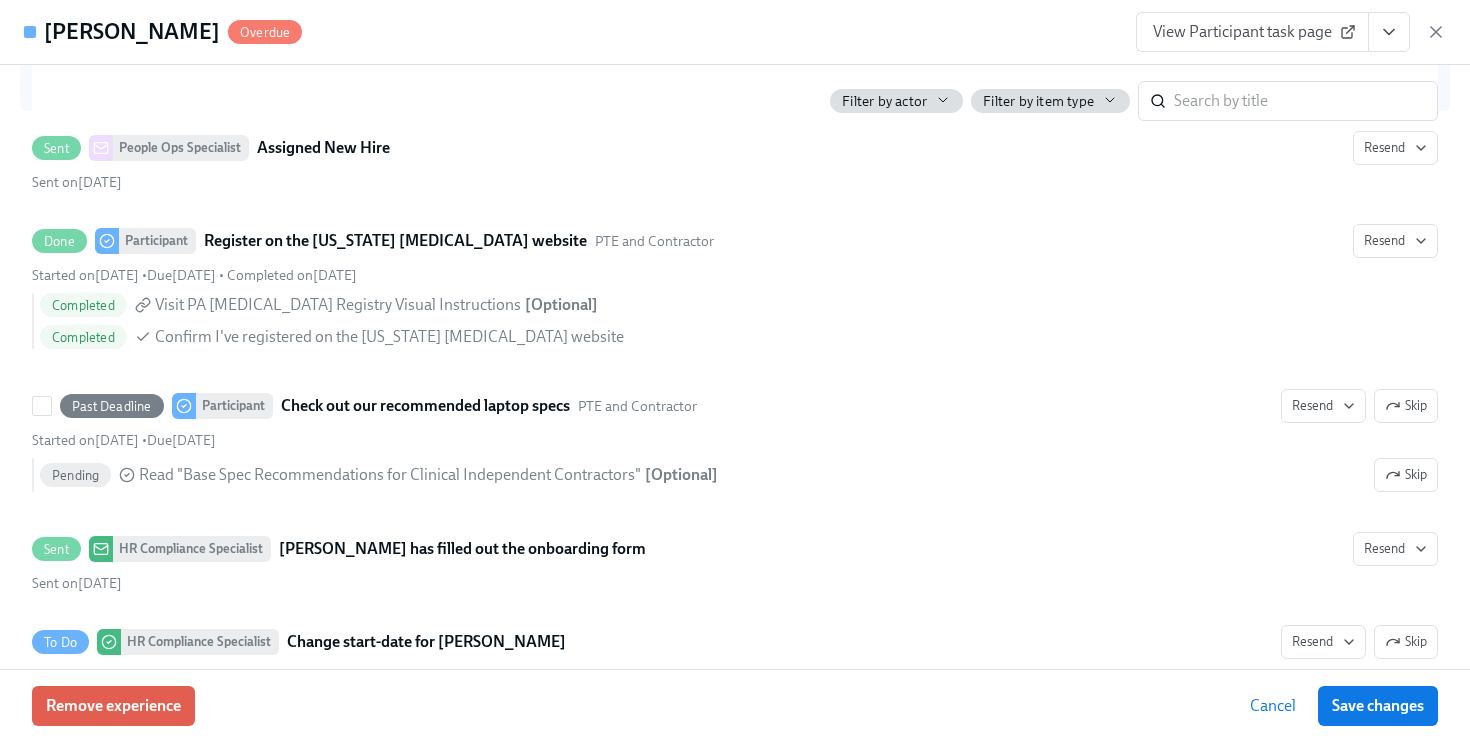 scroll, scrollTop: 3587, scrollLeft: 0, axis: vertical 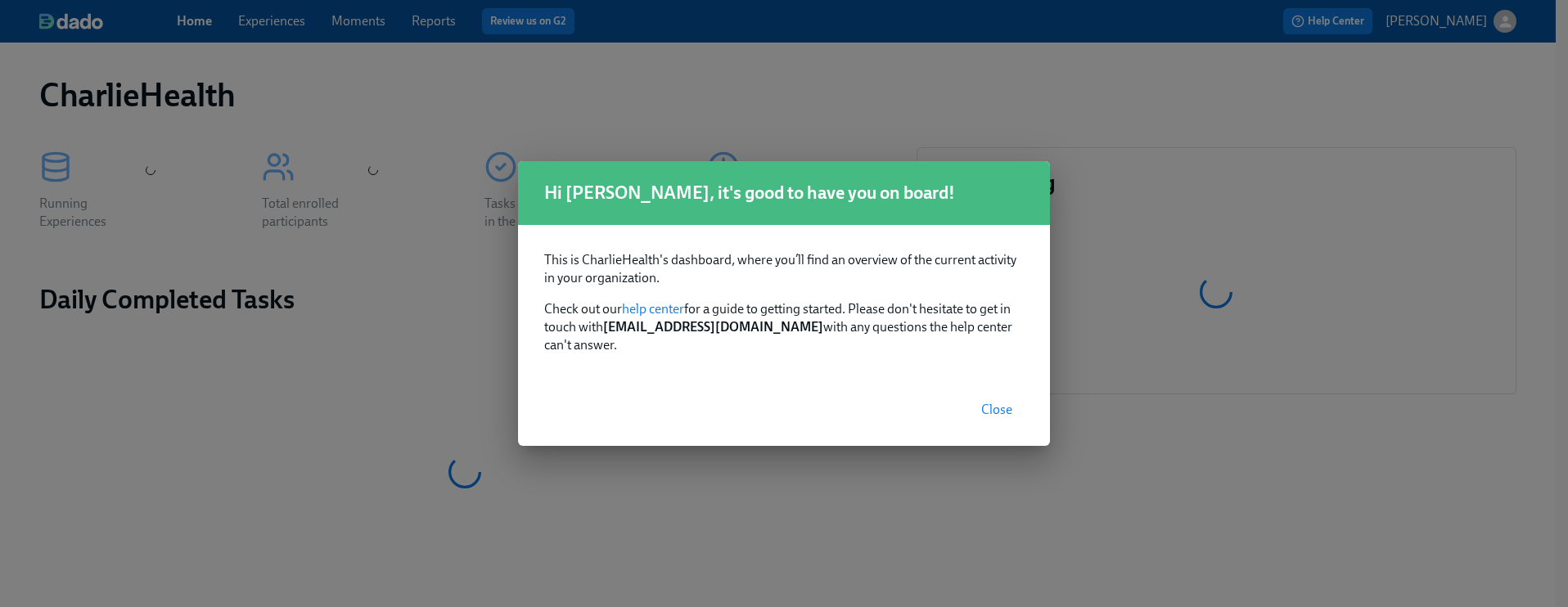 click on "Close" at bounding box center (997, 410) 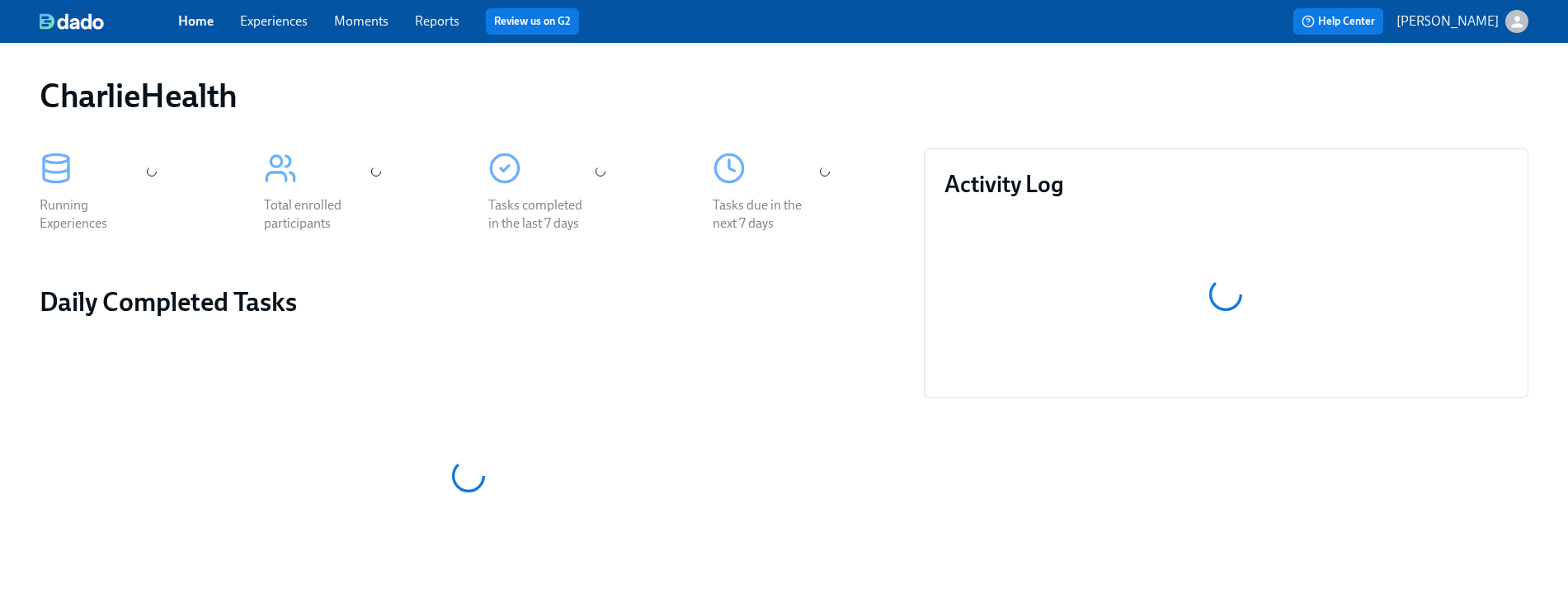 click on "Experiences" at bounding box center (274, 21) 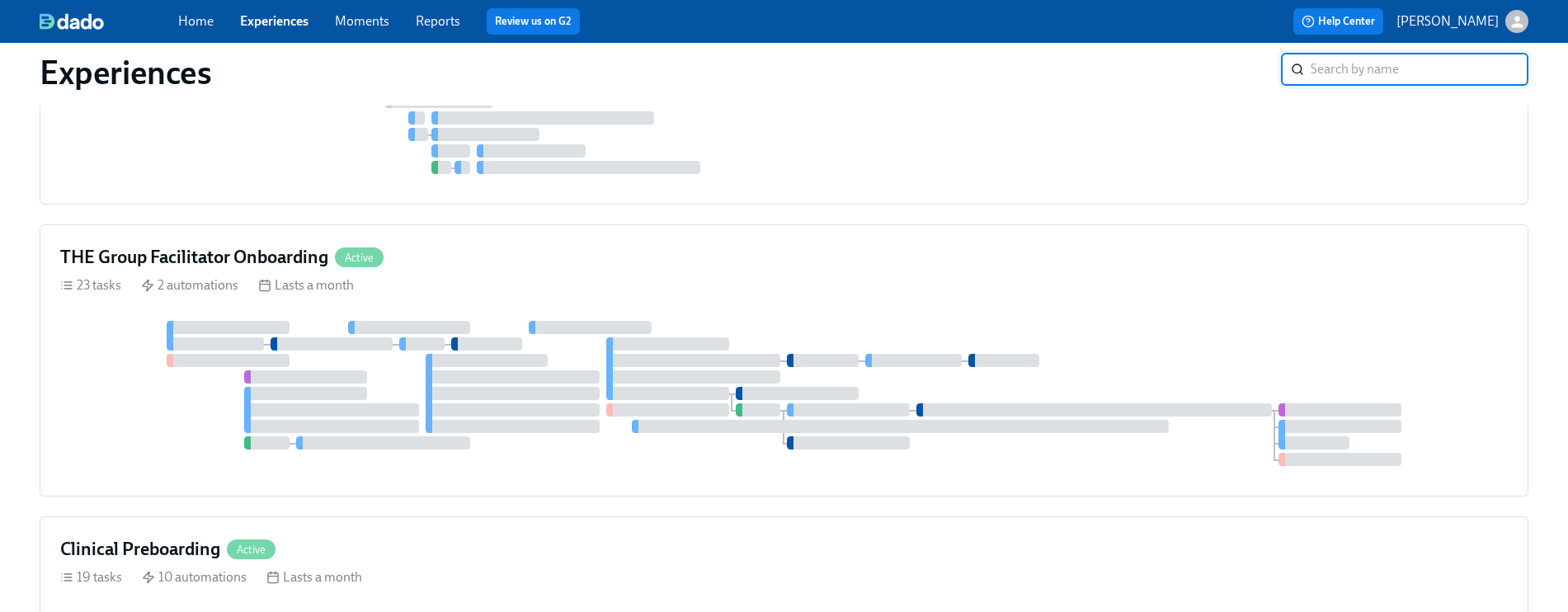 scroll, scrollTop: 885, scrollLeft: 0, axis: vertical 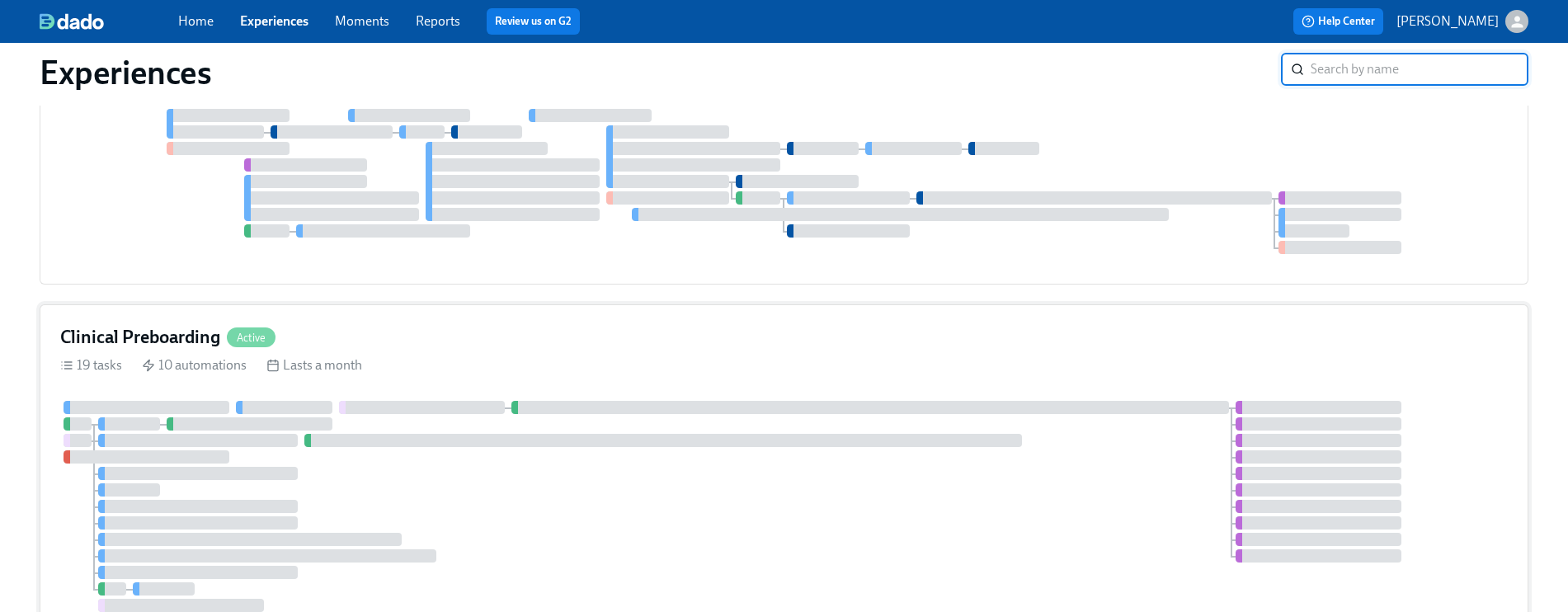 click on "Clinical Preboarding Active 19 tasks   10 automations   Lasts   a month" at bounding box center (784, 482) 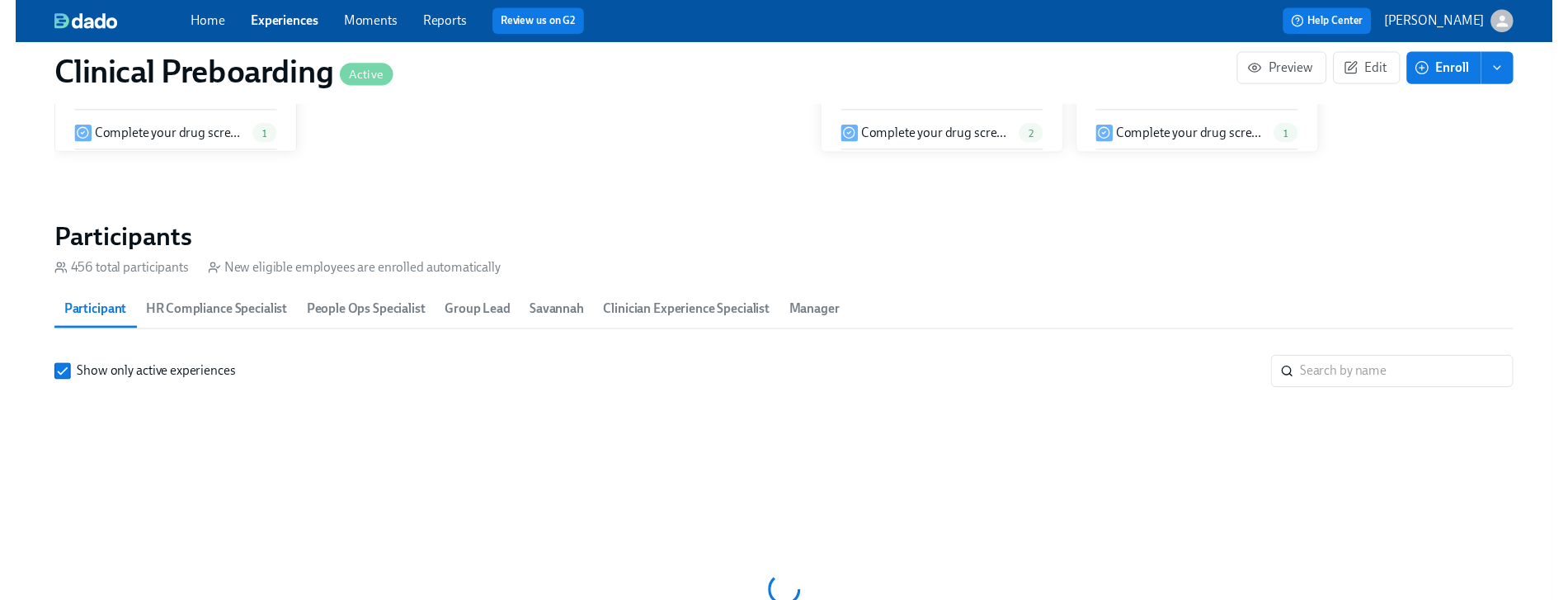 scroll, scrollTop: 1758, scrollLeft: 0, axis: vertical 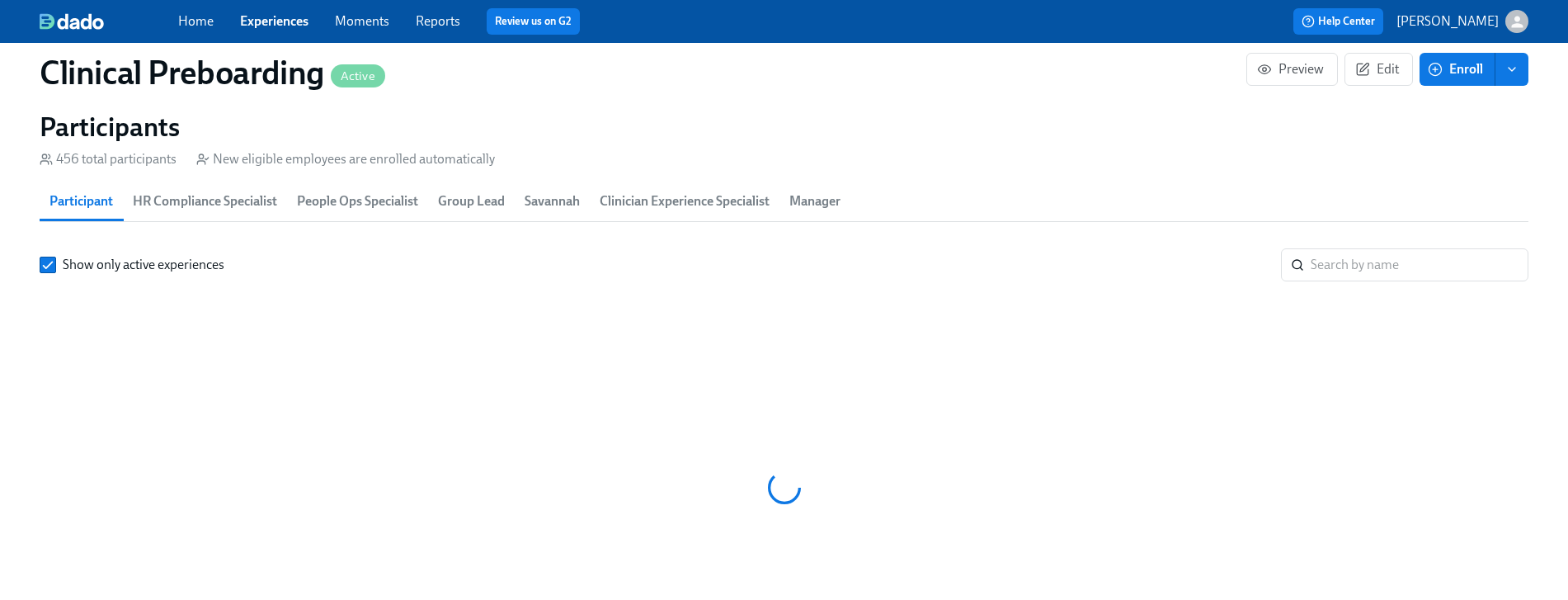 click at bounding box center [1420, 265] 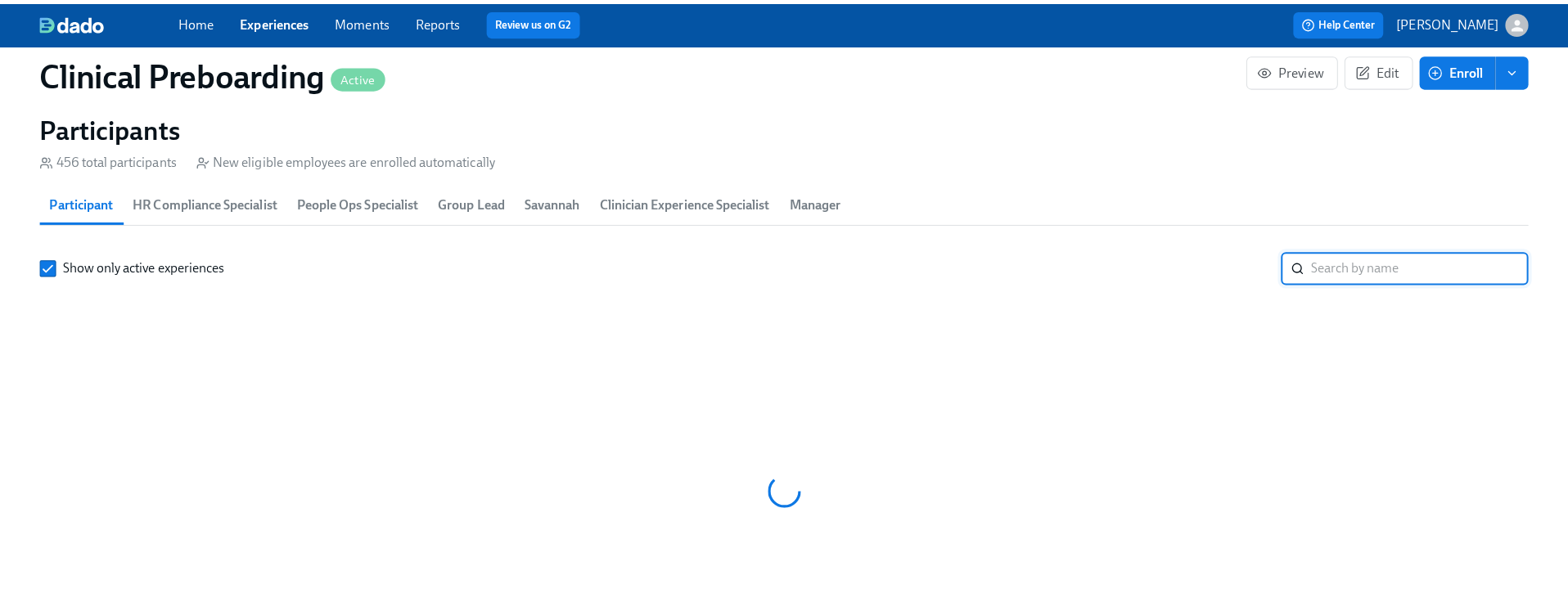 scroll, scrollTop: 0, scrollLeft: 17579, axis: horizontal 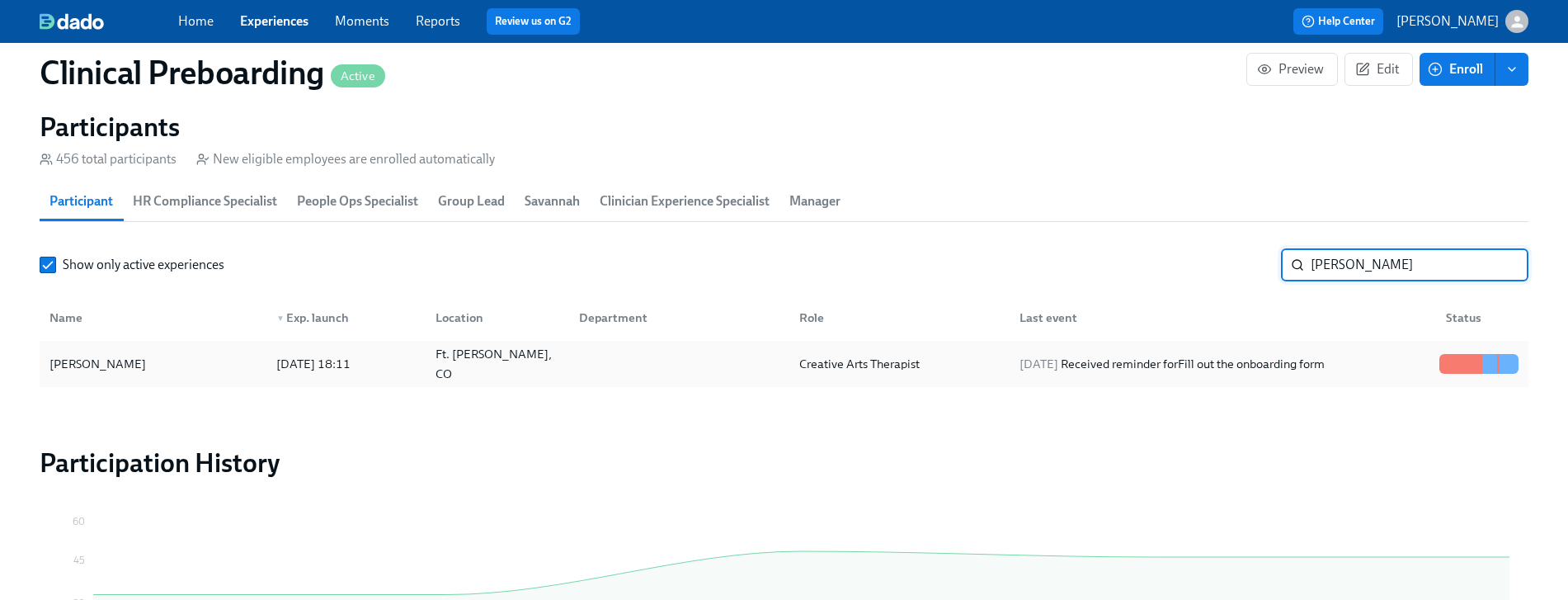 type on "sadie" 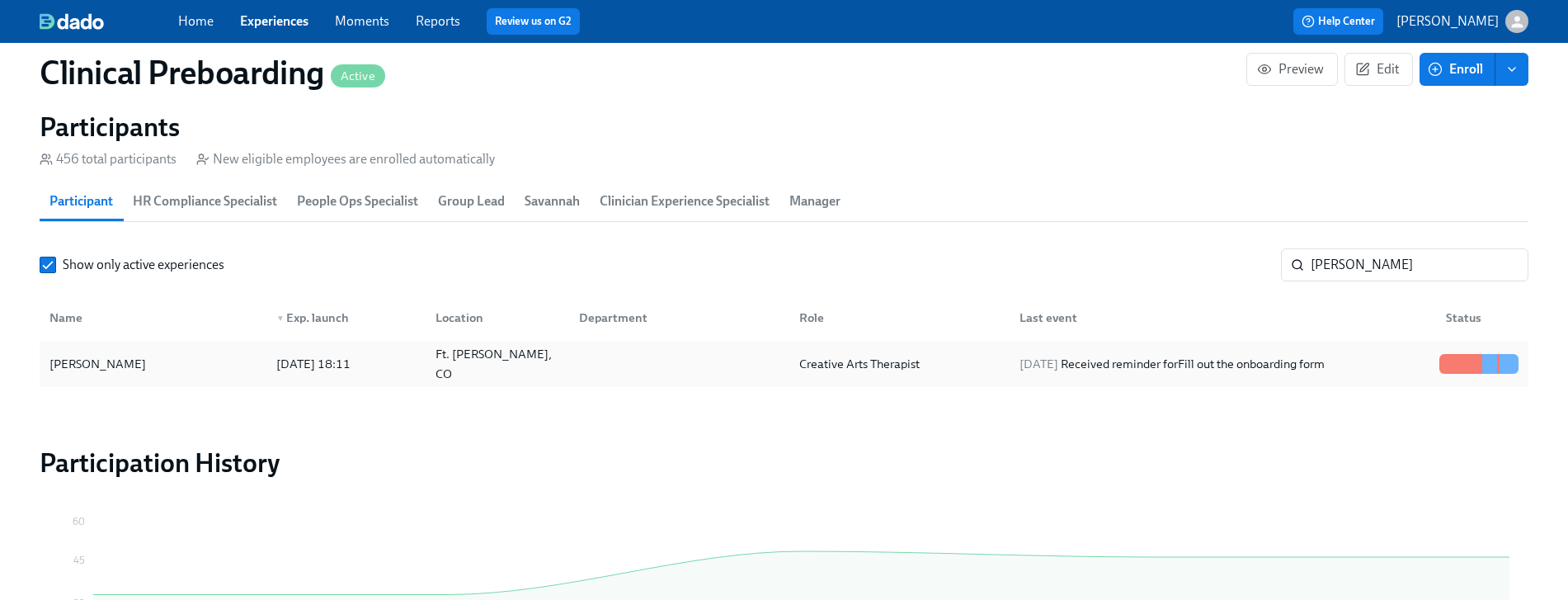 click on "Sadie Potter" at bounding box center [153, 364] 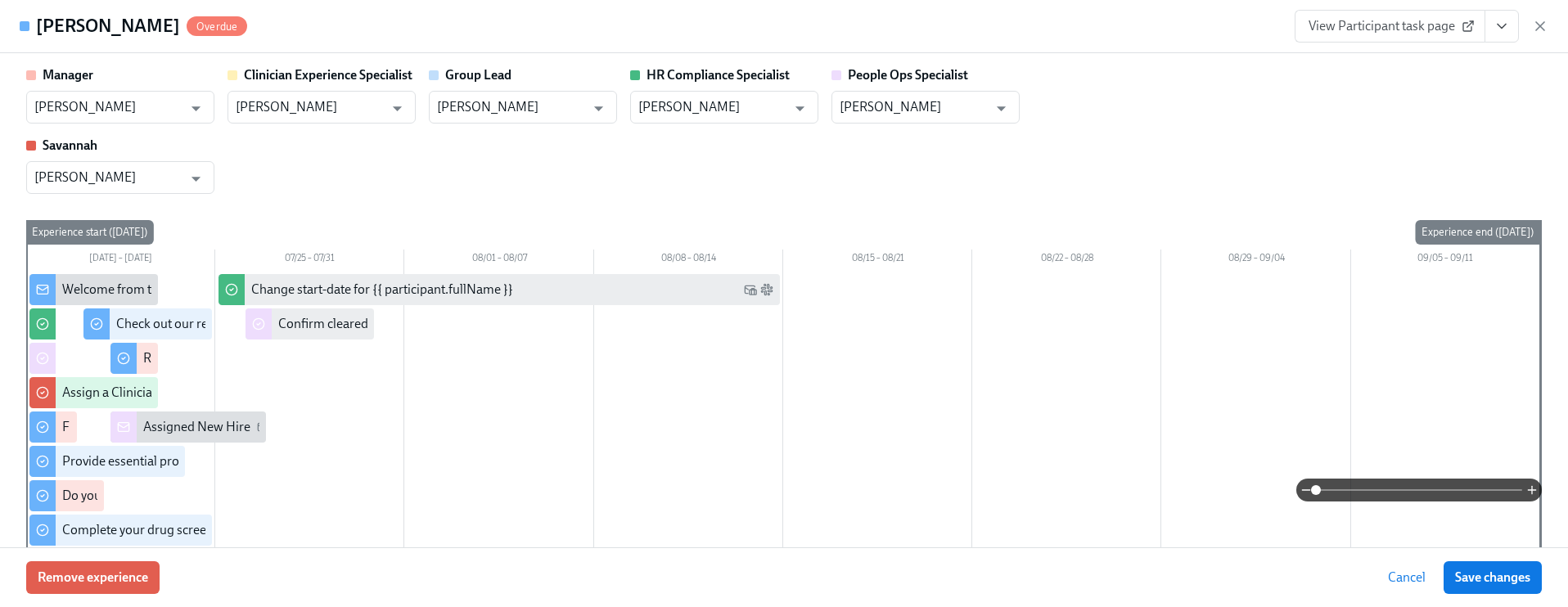 click at bounding box center [1502, 26] 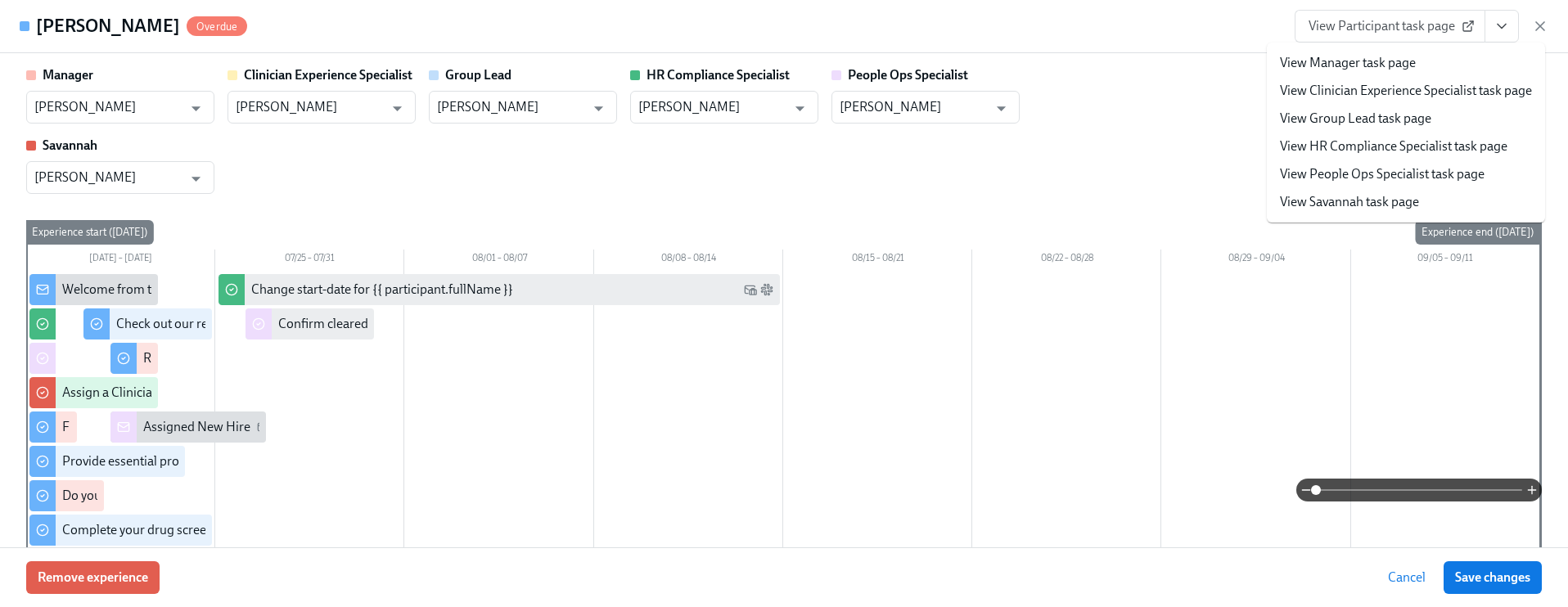 click on "View Participant task page" at bounding box center (1390, 26) 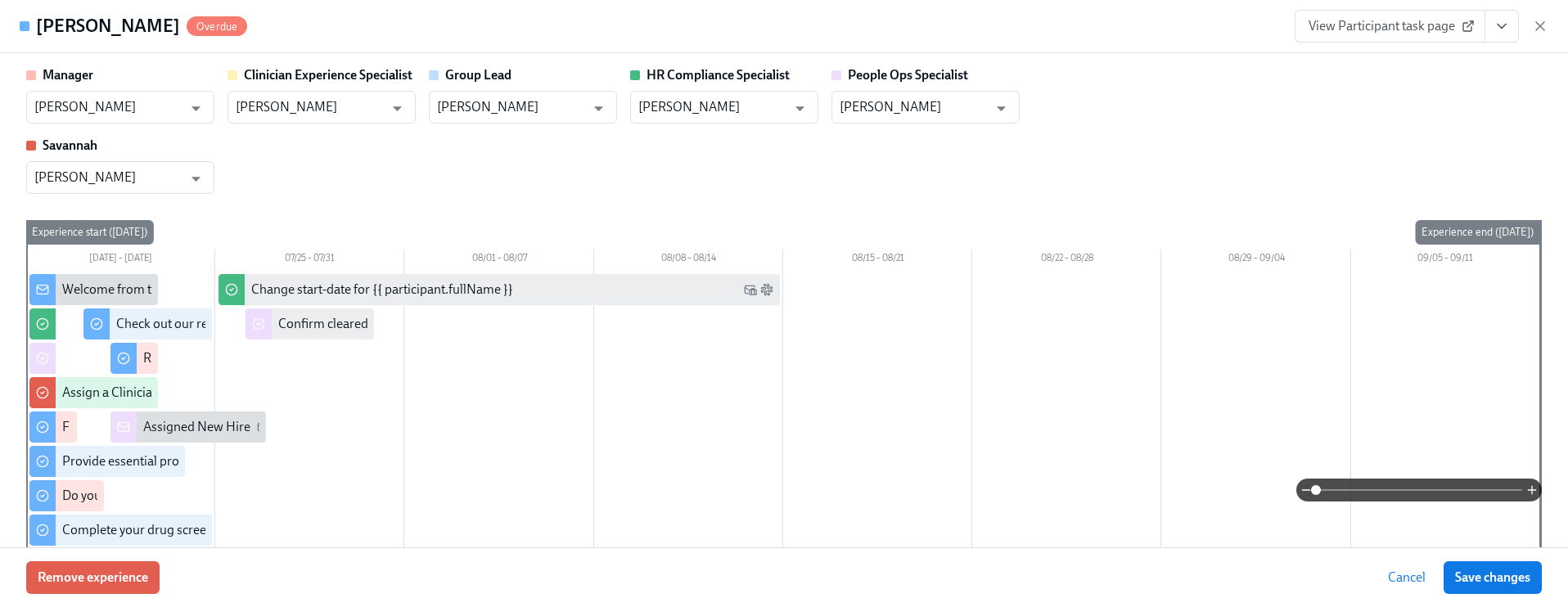 scroll, scrollTop: 0, scrollLeft: 18109, axis: horizontal 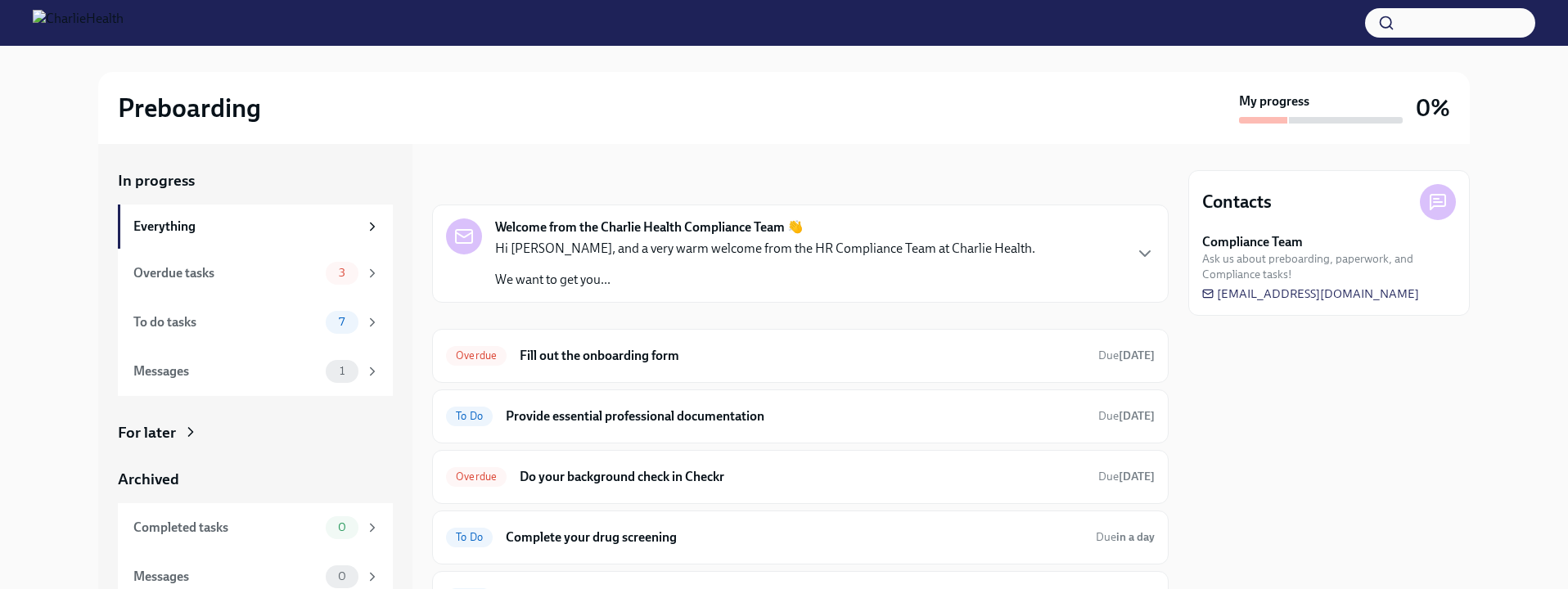 click on "Hi [PERSON_NAME], and a very warm welcome from the HR Compliance Team at Charlie Health.
We want to get you..." at bounding box center [765, 264] 